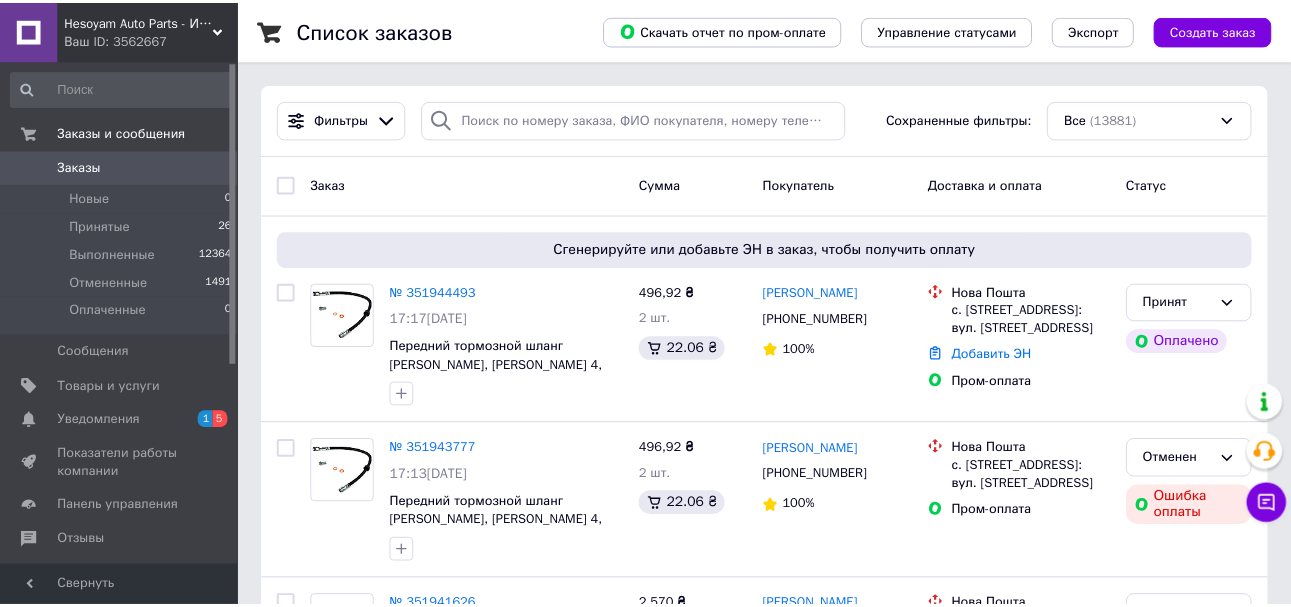scroll, scrollTop: 0, scrollLeft: 0, axis: both 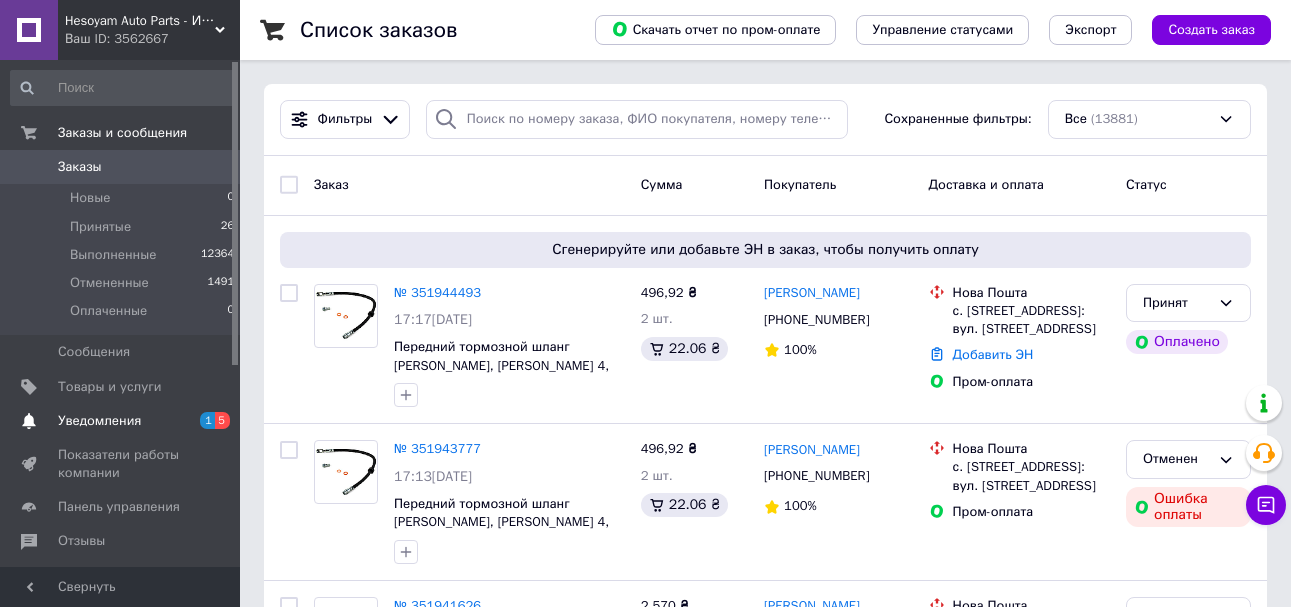click on "Уведомления" at bounding box center (121, 421) 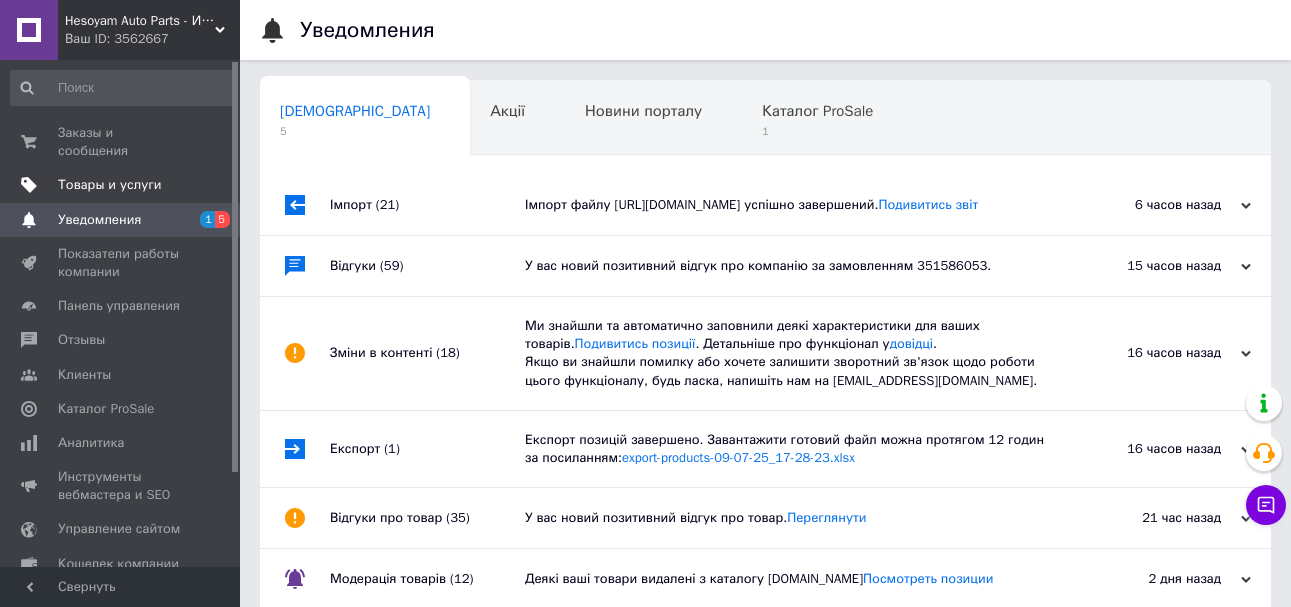 click on "Товары и услуги" at bounding box center [110, 185] 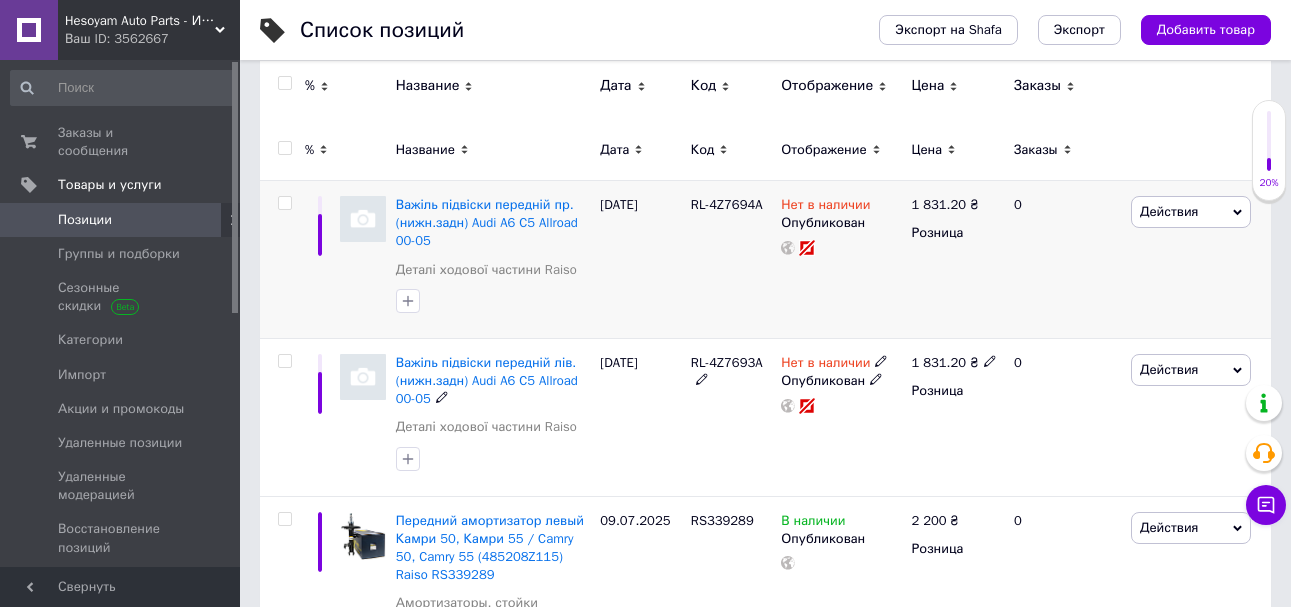 scroll, scrollTop: 200, scrollLeft: 0, axis: vertical 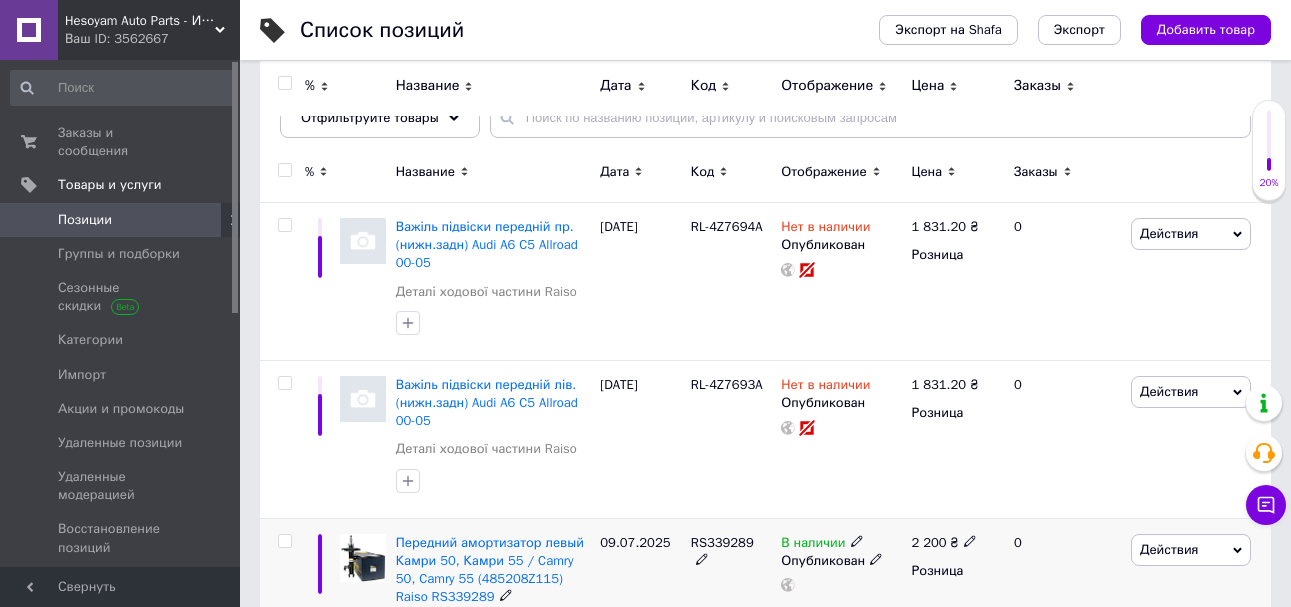 click on "RS339289" at bounding box center [722, 542] 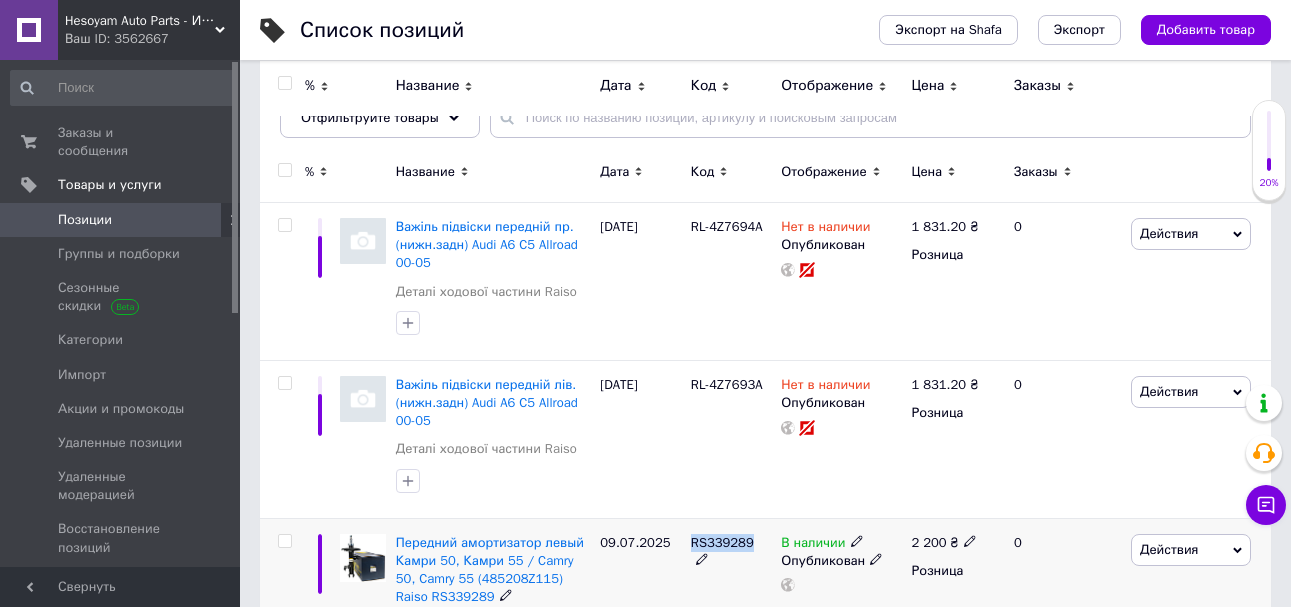 click on "RS339289" at bounding box center (722, 542) 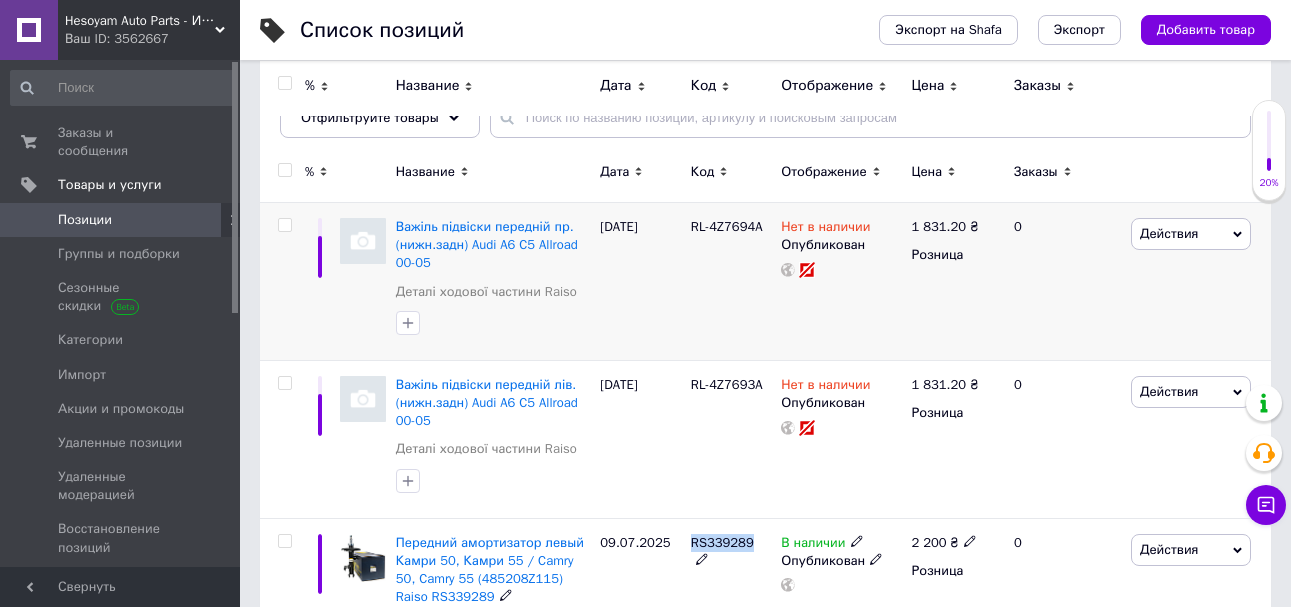 copy on "RS339289" 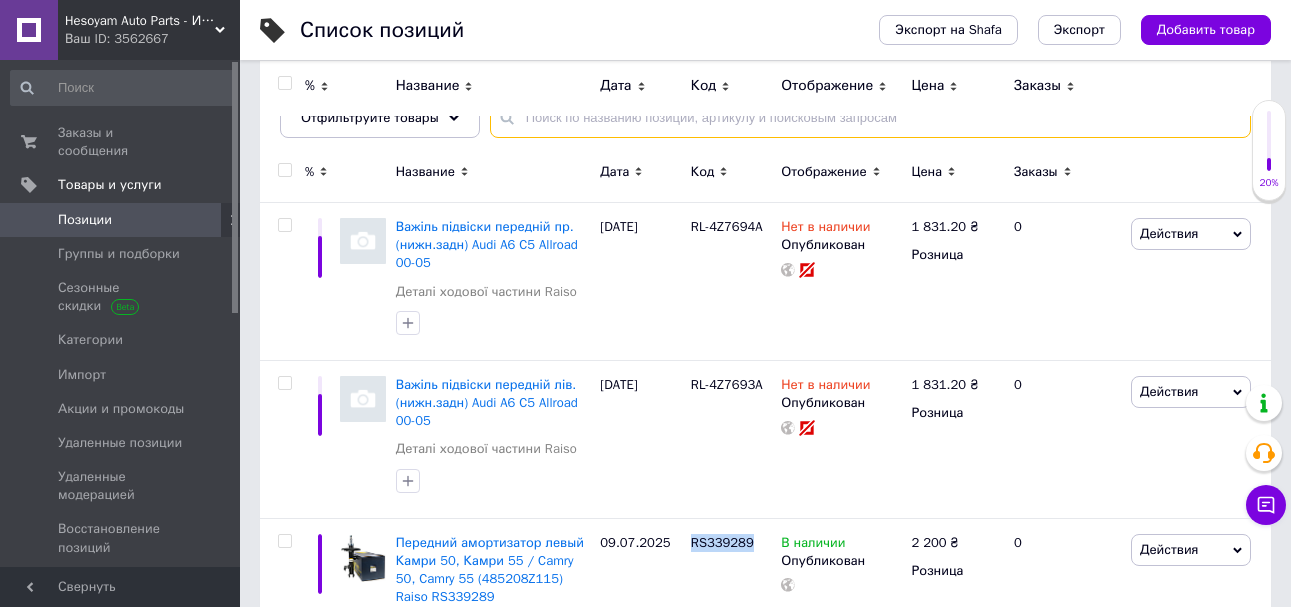 click at bounding box center [870, 118] 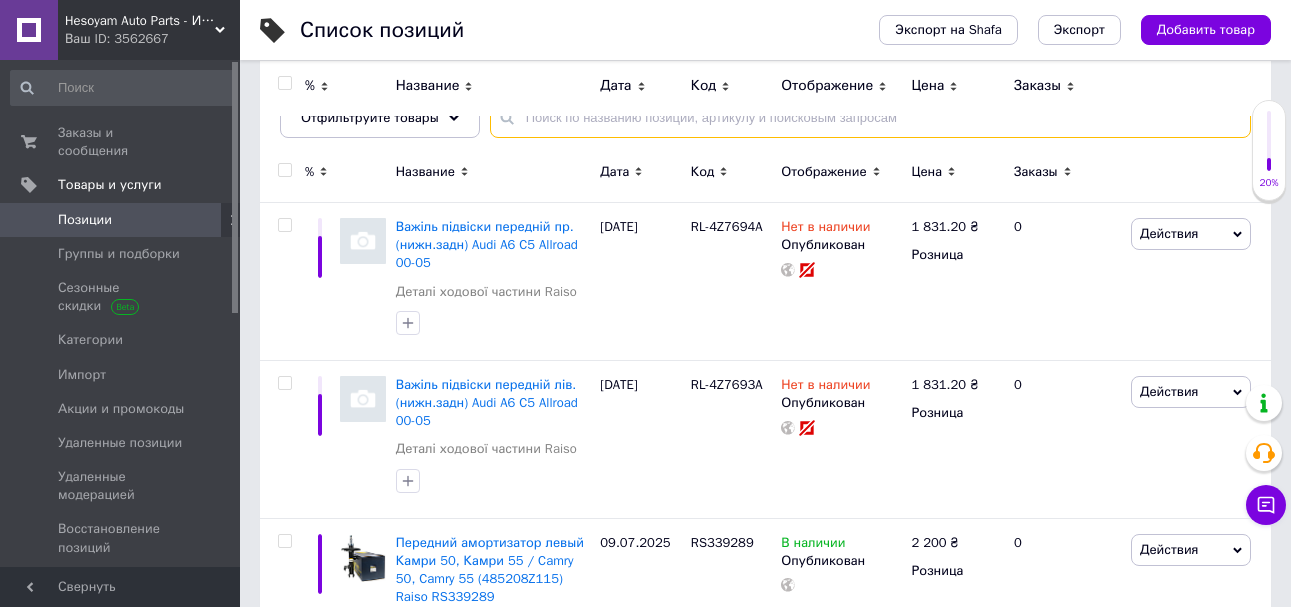 paste on "RS339289" 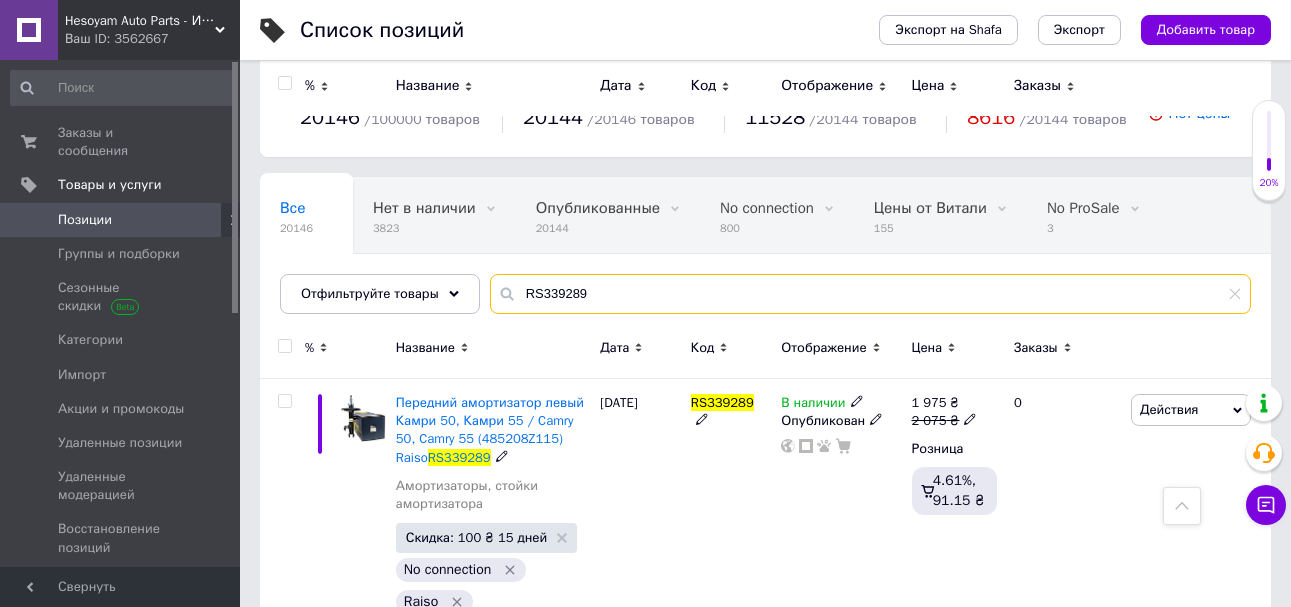 scroll, scrollTop: 0, scrollLeft: 0, axis: both 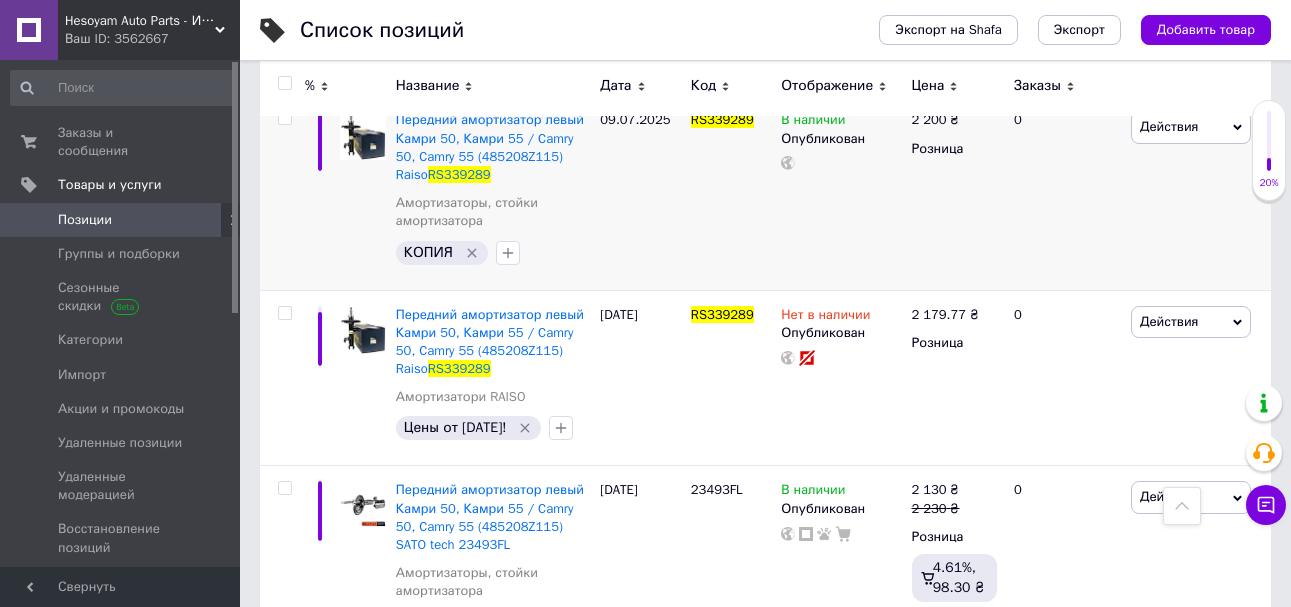 type on "RS339289" 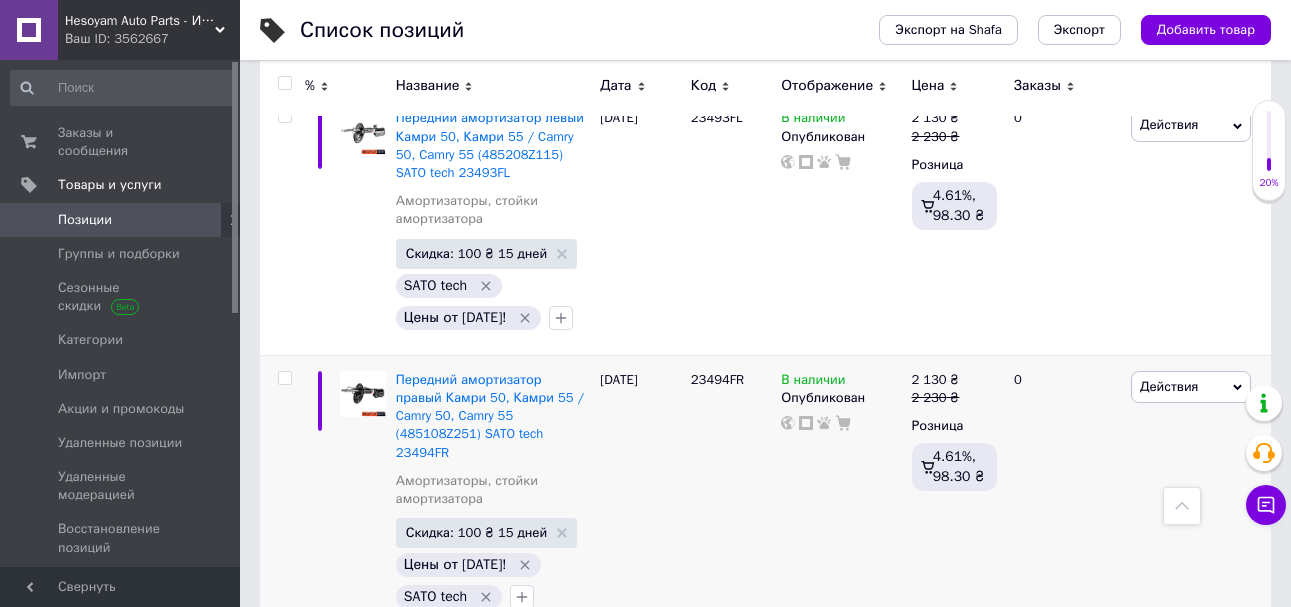 scroll, scrollTop: 594, scrollLeft: 0, axis: vertical 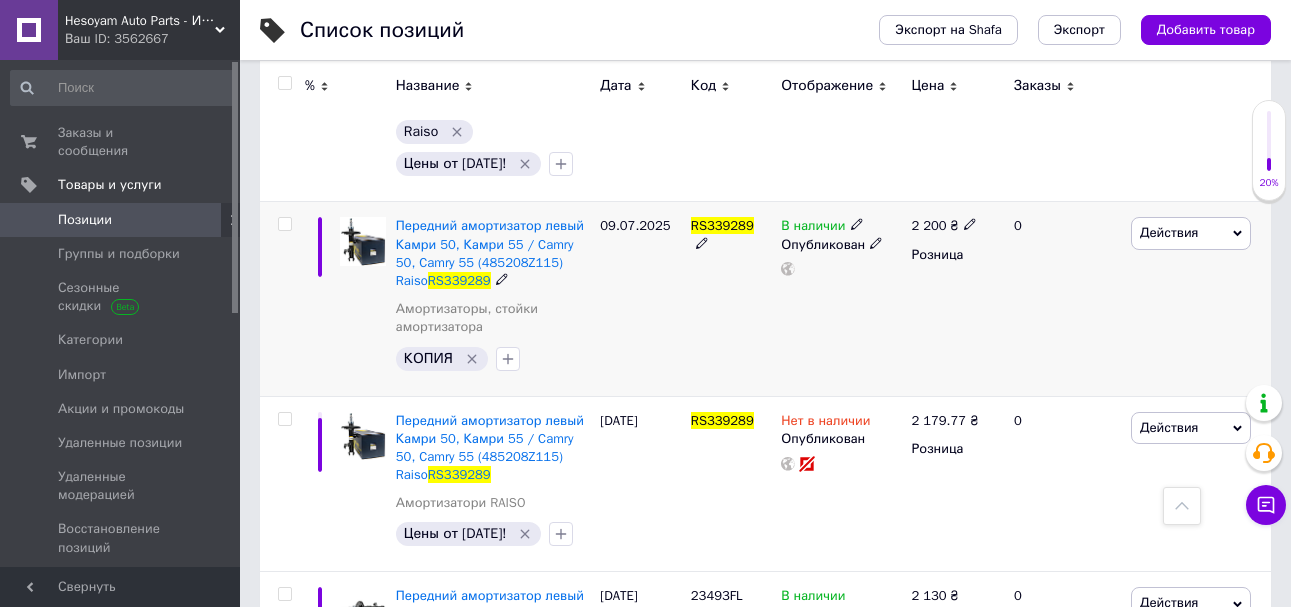 click at bounding box center (284, 224) 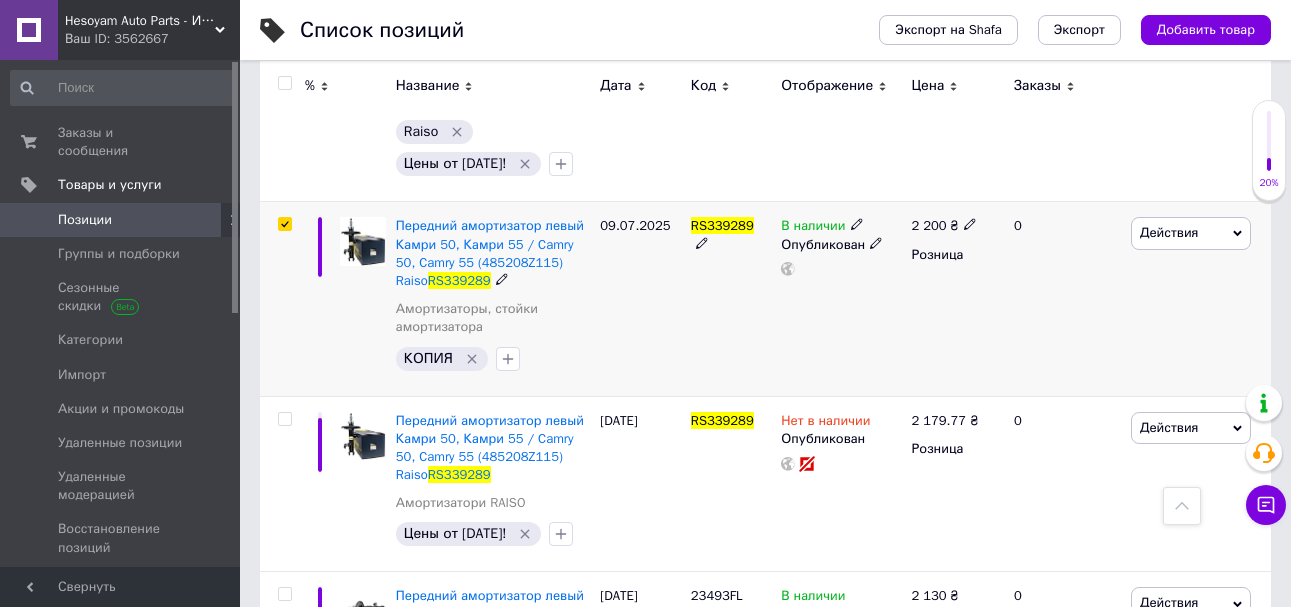 checkbox on "true" 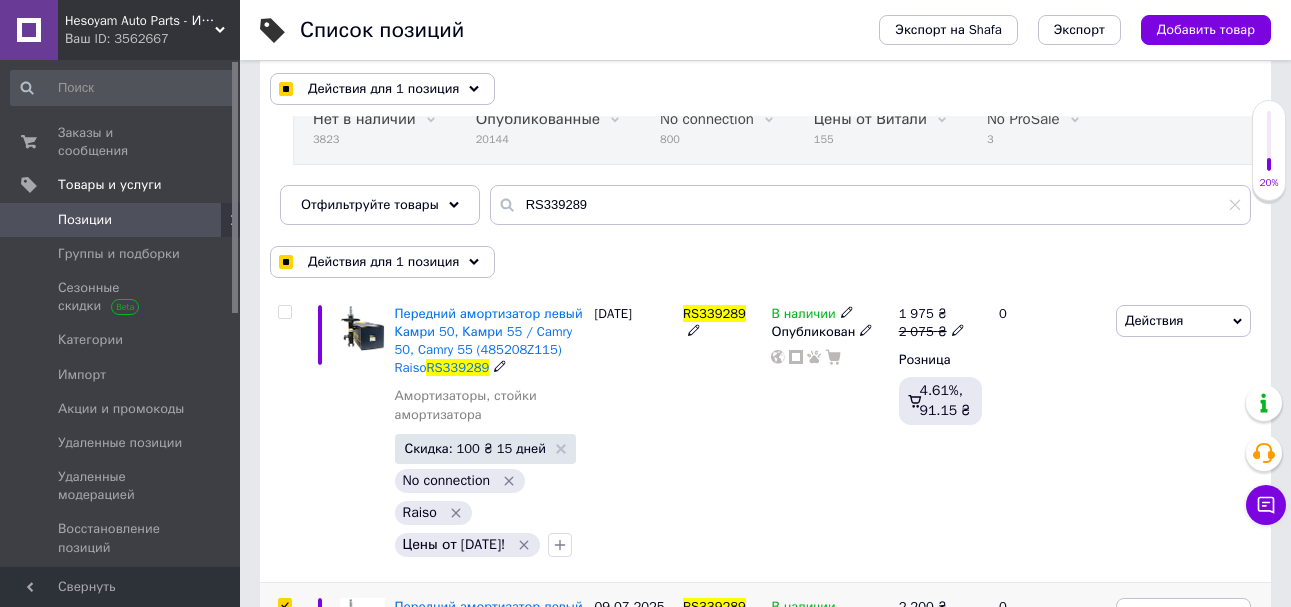 scroll, scrollTop: 100, scrollLeft: 0, axis: vertical 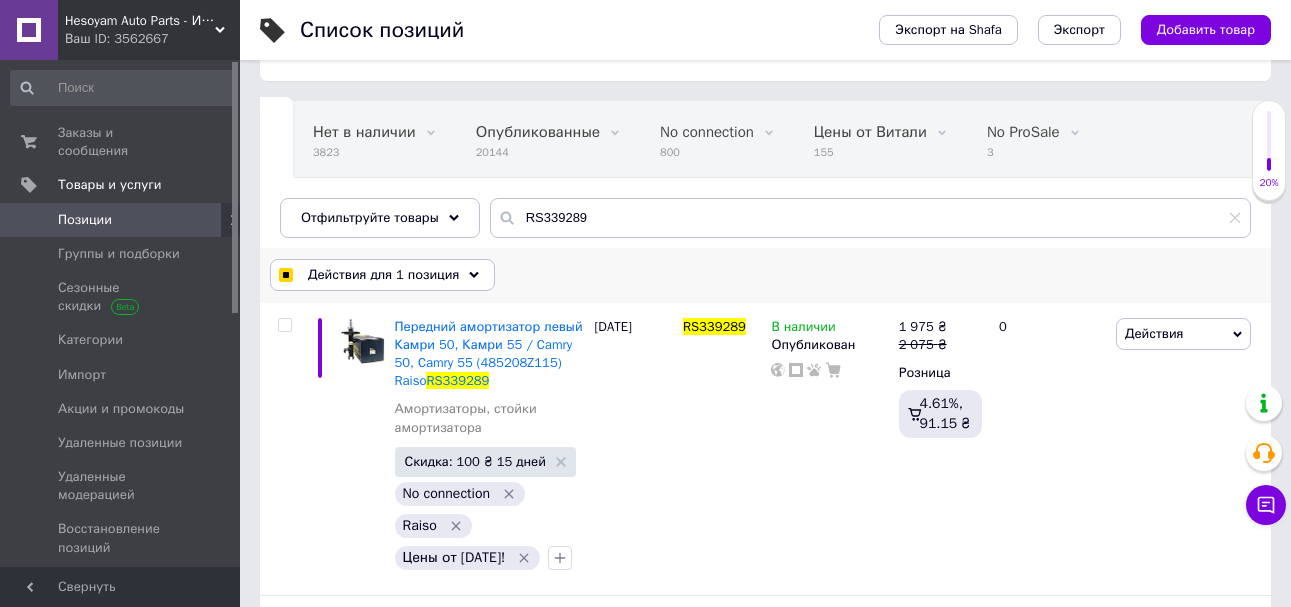 click on "Действия для 1 позиция Выбрать все 6 позиций Выбраны все 6 позиций Отменить выбранных Указать, где находится товар Поднять в начало группы Перенести в конец группы Перенести в группу Добавить в подборку Редактировать витрину Редактировать скидки Редактировать подарки Редактировать сопутствующие Редактировать ярлыки Добавить поисковый запрос Удалить поисковый запрос Добавить заметку Удалить заметку Изменить тип Изменить наличие Изменить видимость Добавить к заказу Добавить в кампанию Каталог ProSale Экспорт групп и позиций Удалить" at bounding box center [765, 275] 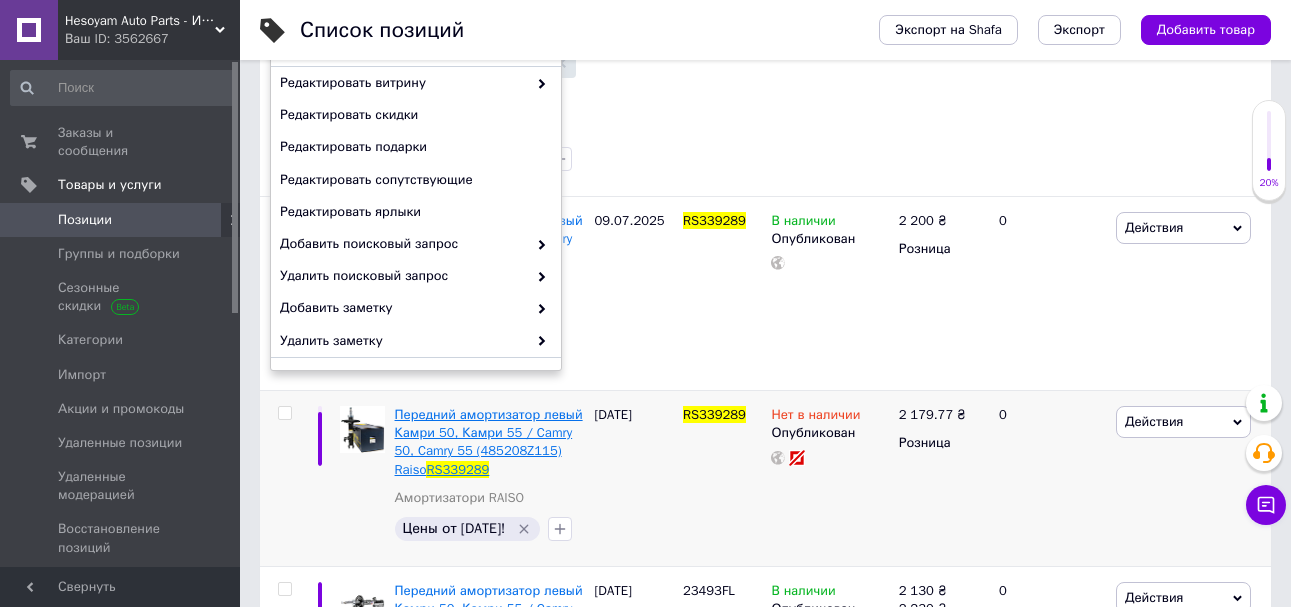 scroll, scrollTop: 500, scrollLeft: 0, axis: vertical 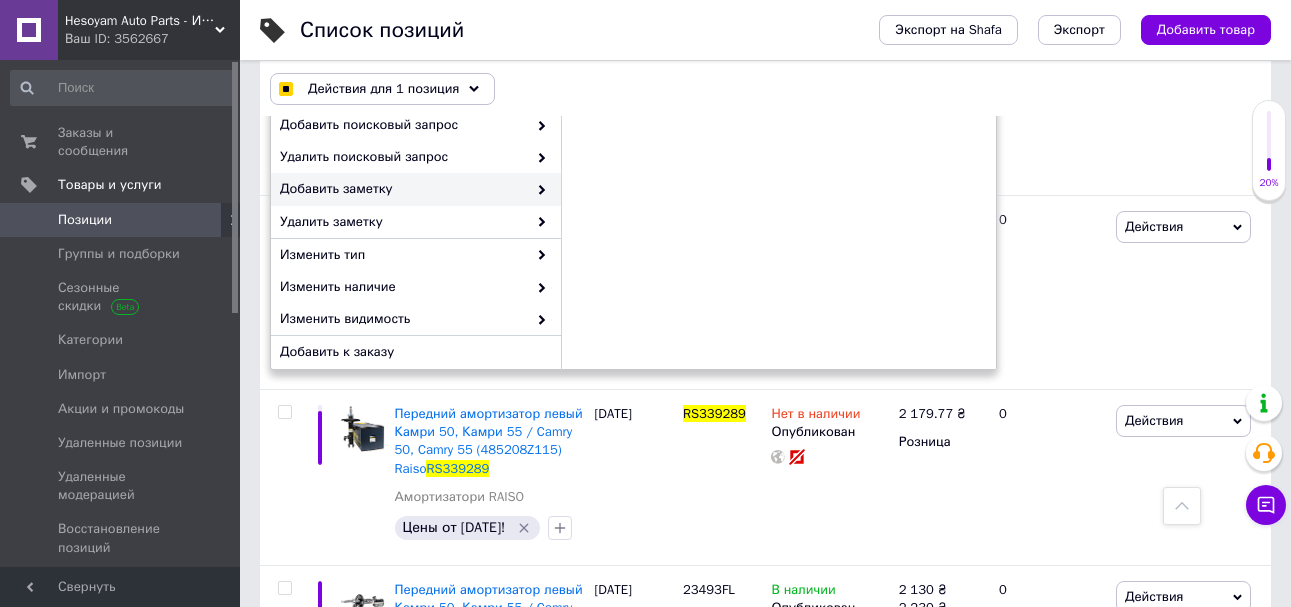 checkbox on "true" 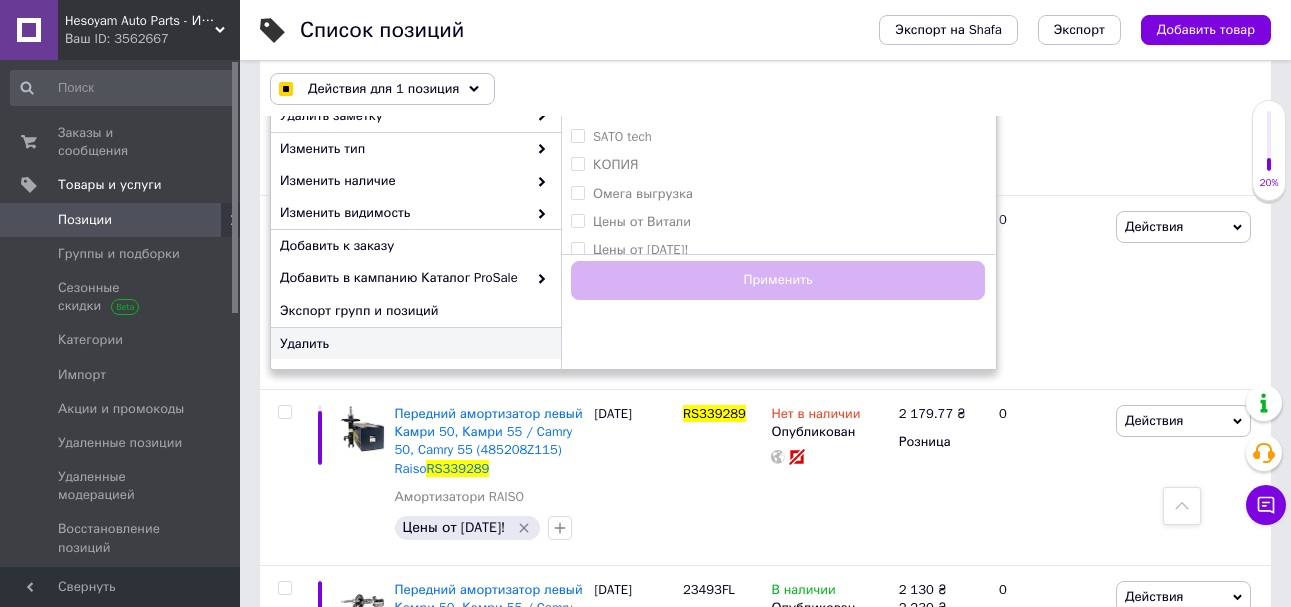 scroll, scrollTop: 225, scrollLeft: 0, axis: vertical 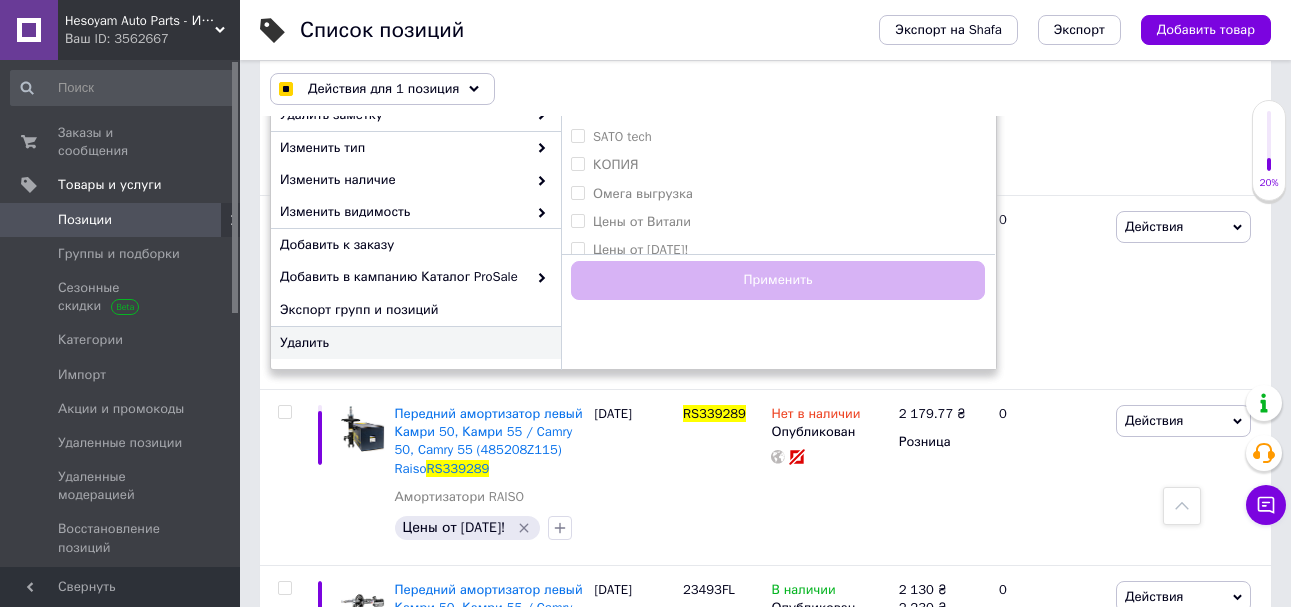 click on "Удалить" at bounding box center [413, 343] 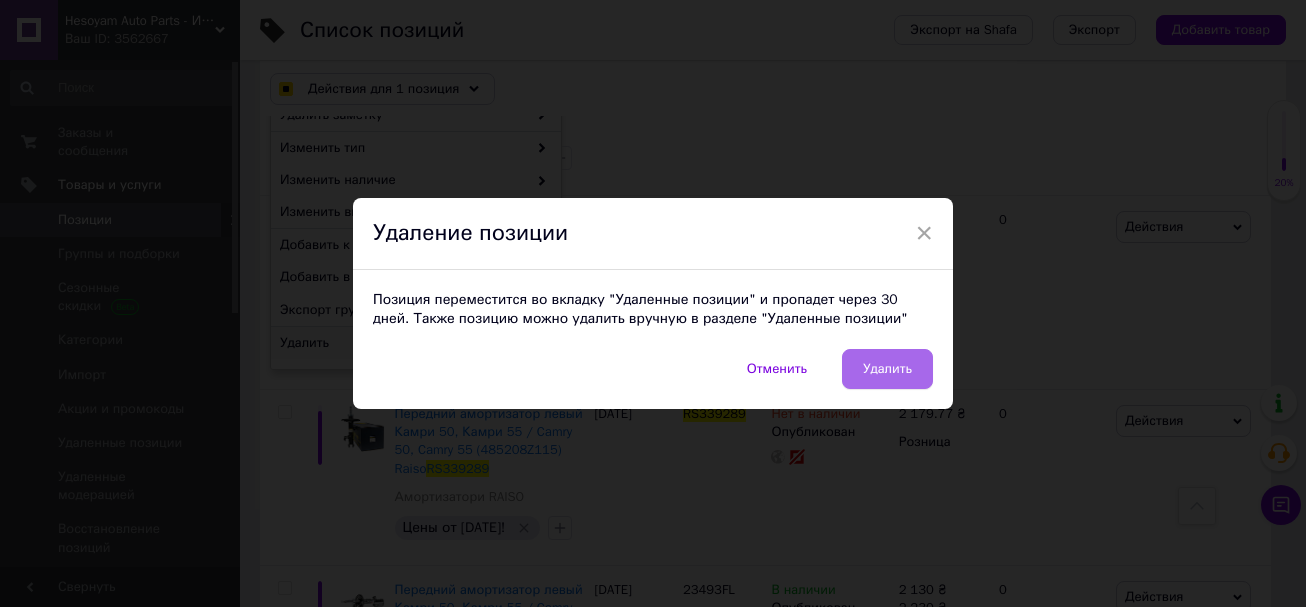 click on "Удалить" at bounding box center (887, 369) 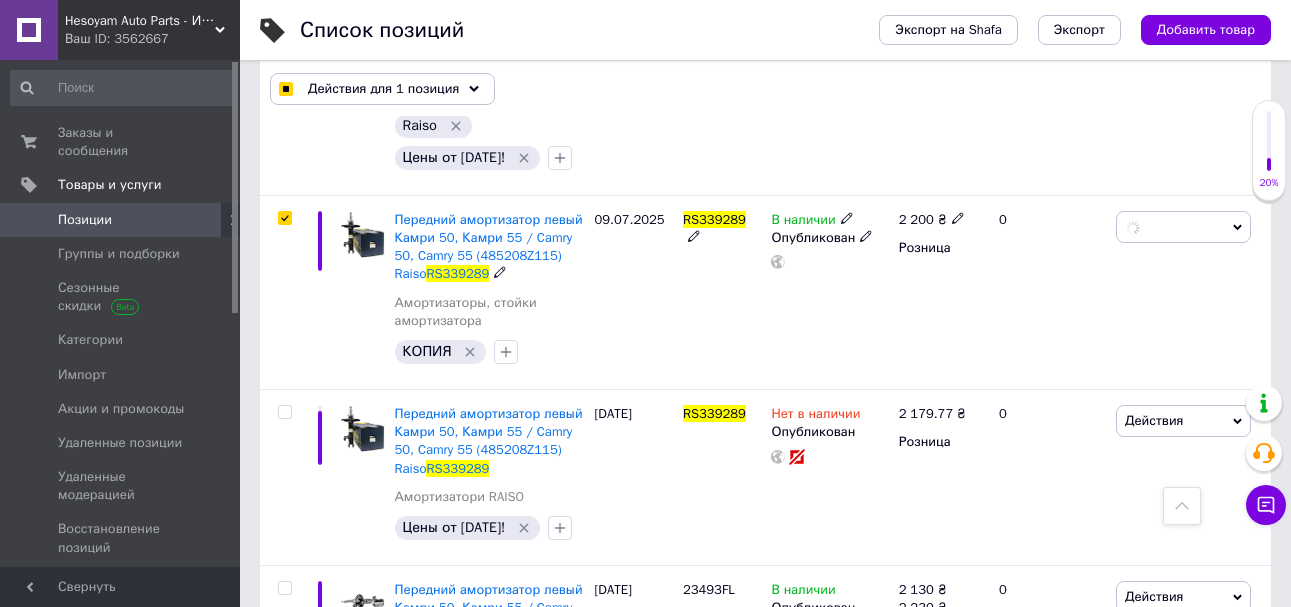 scroll, scrollTop: 0, scrollLeft: 45, axis: horizontal 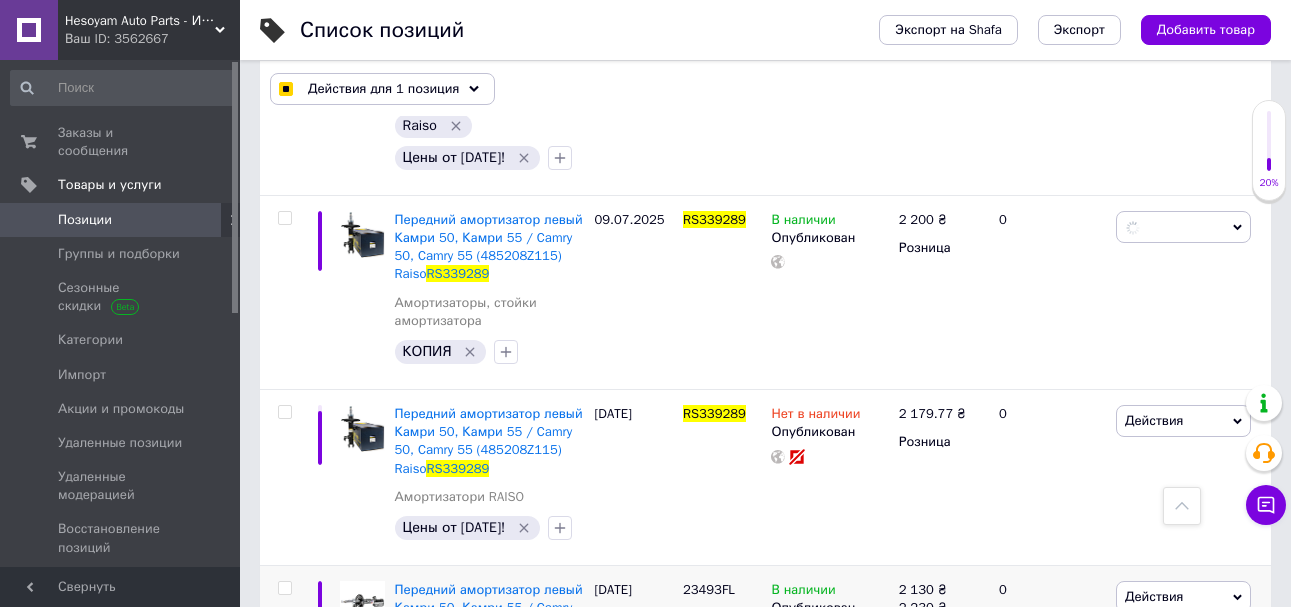 checkbox on "false" 